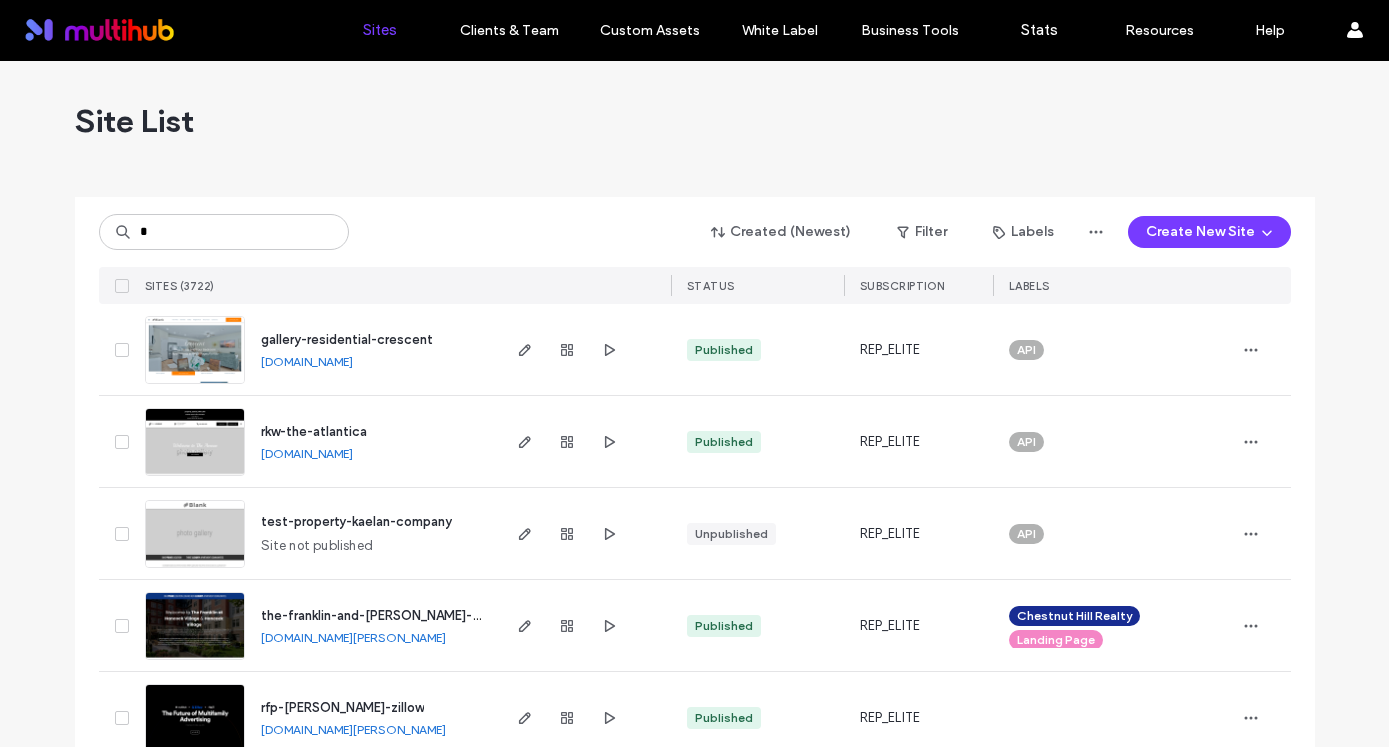 scroll, scrollTop: 0, scrollLeft: 0, axis: both 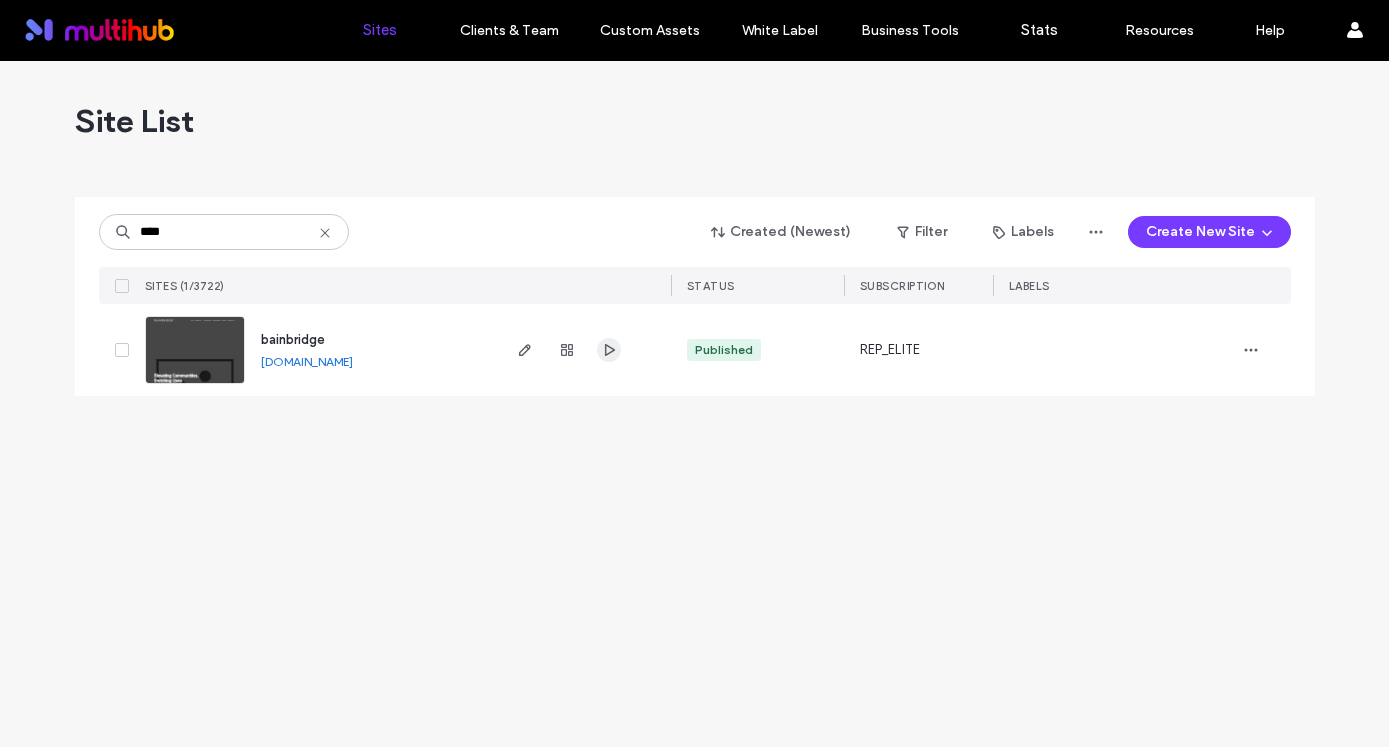 type on "****" 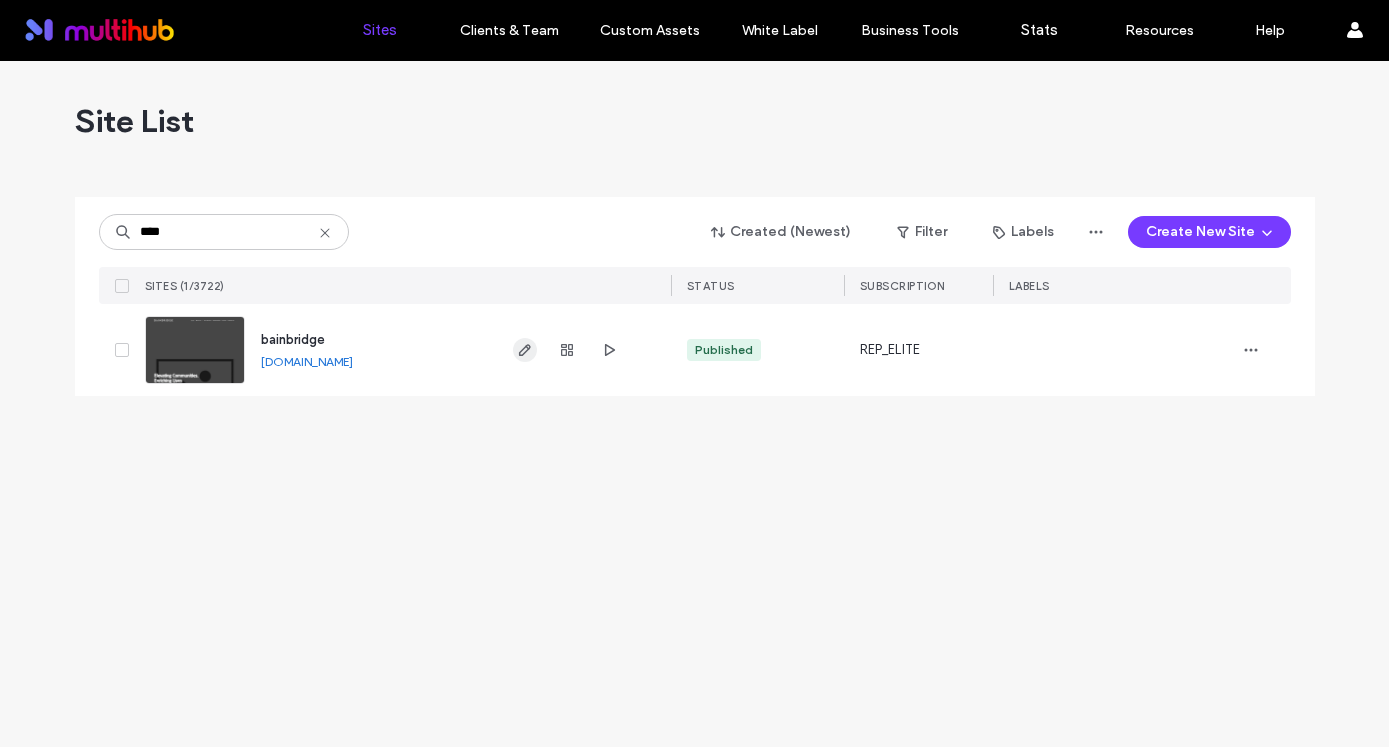 click at bounding box center (525, 350) 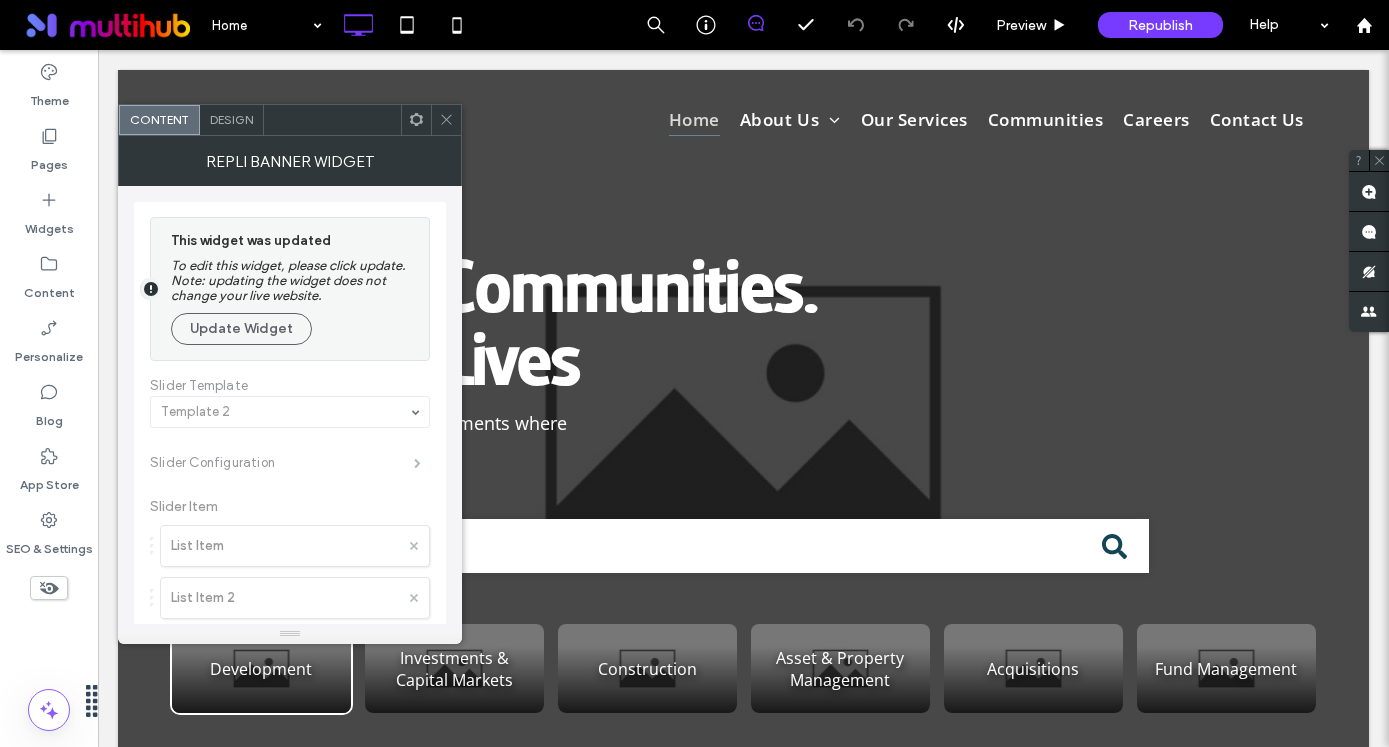 scroll, scrollTop: 0, scrollLeft: 0, axis: both 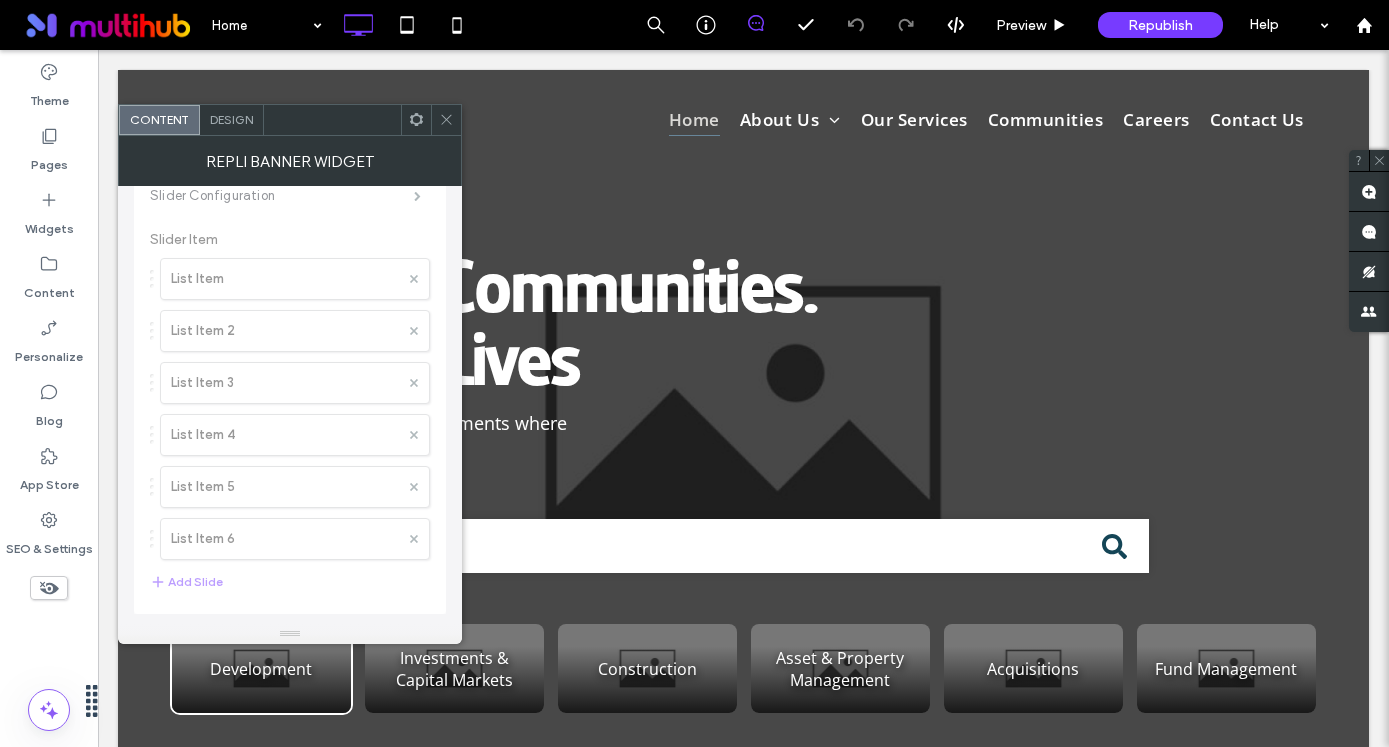 click at bounding box center (446, 120) 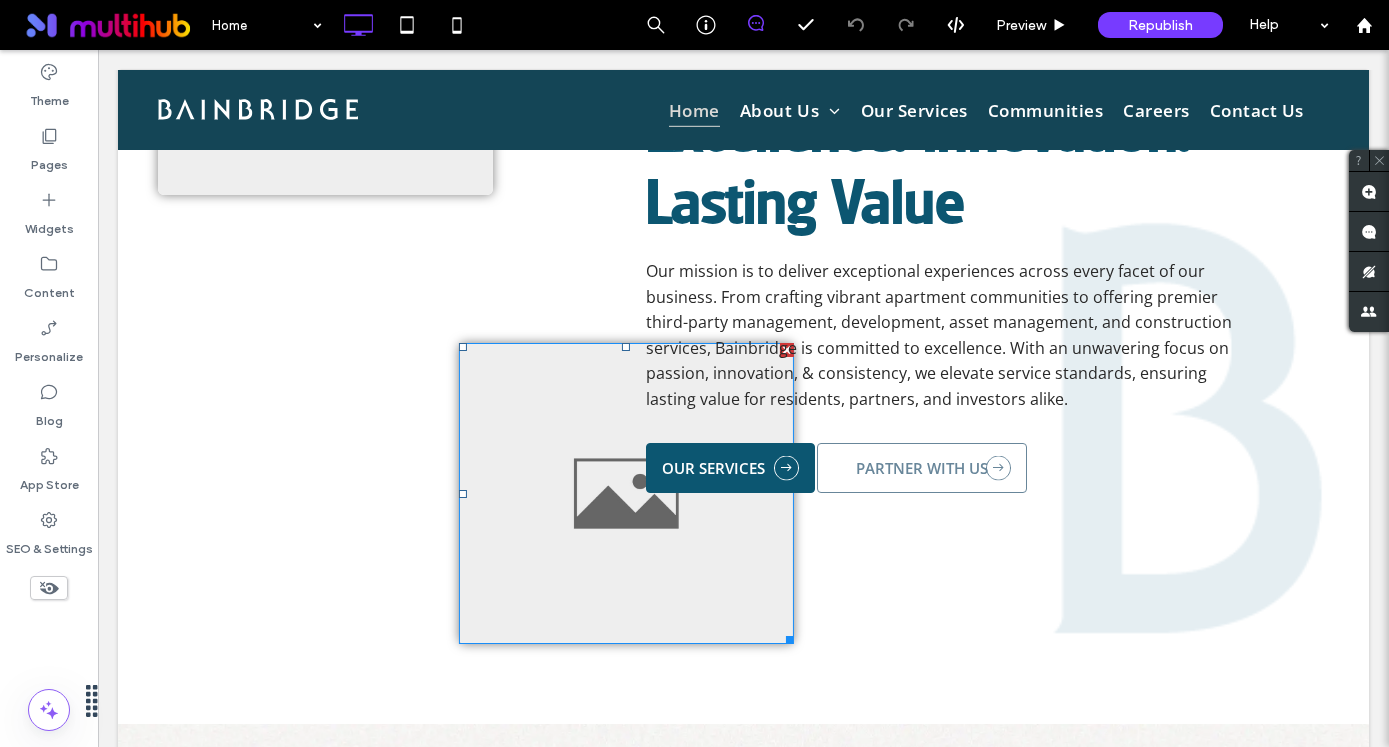 scroll, scrollTop: 791, scrollLeft: 0, axis: vertical 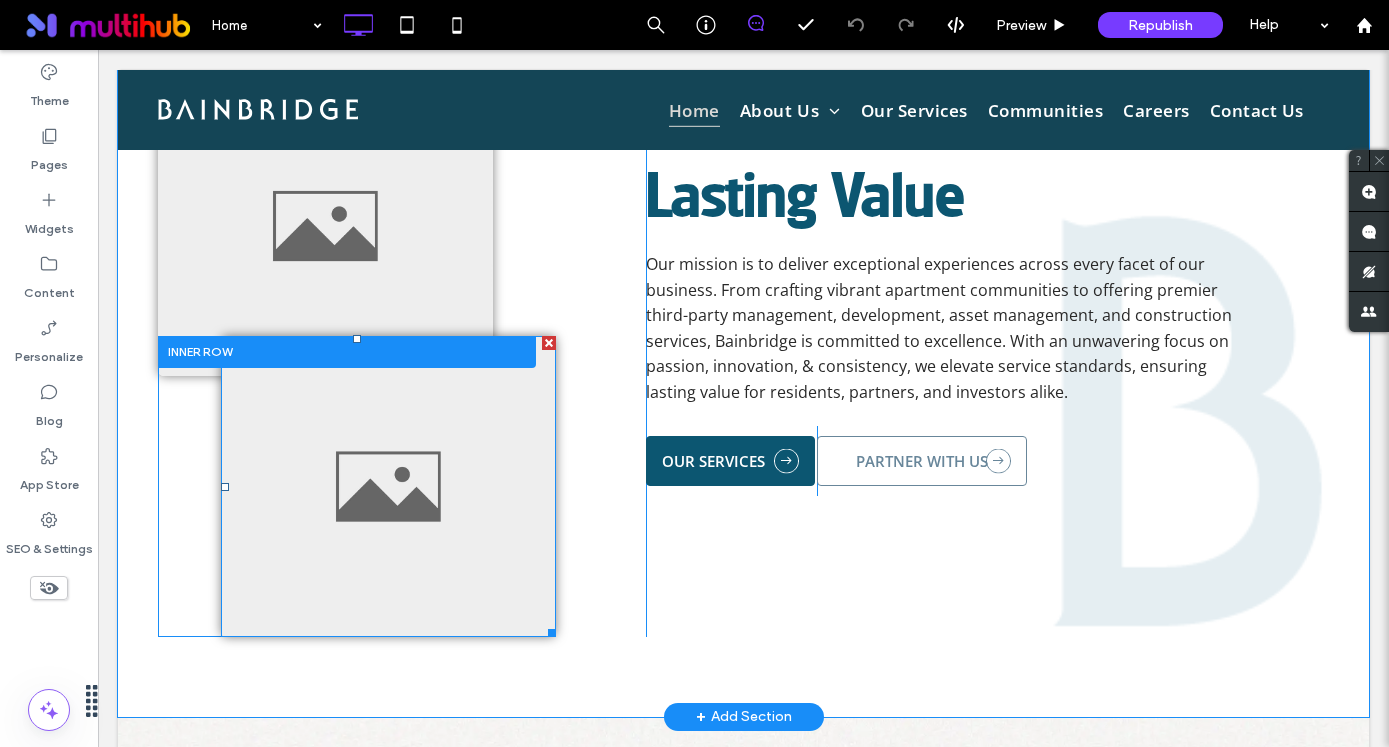 click at bounding box center [388, 486] 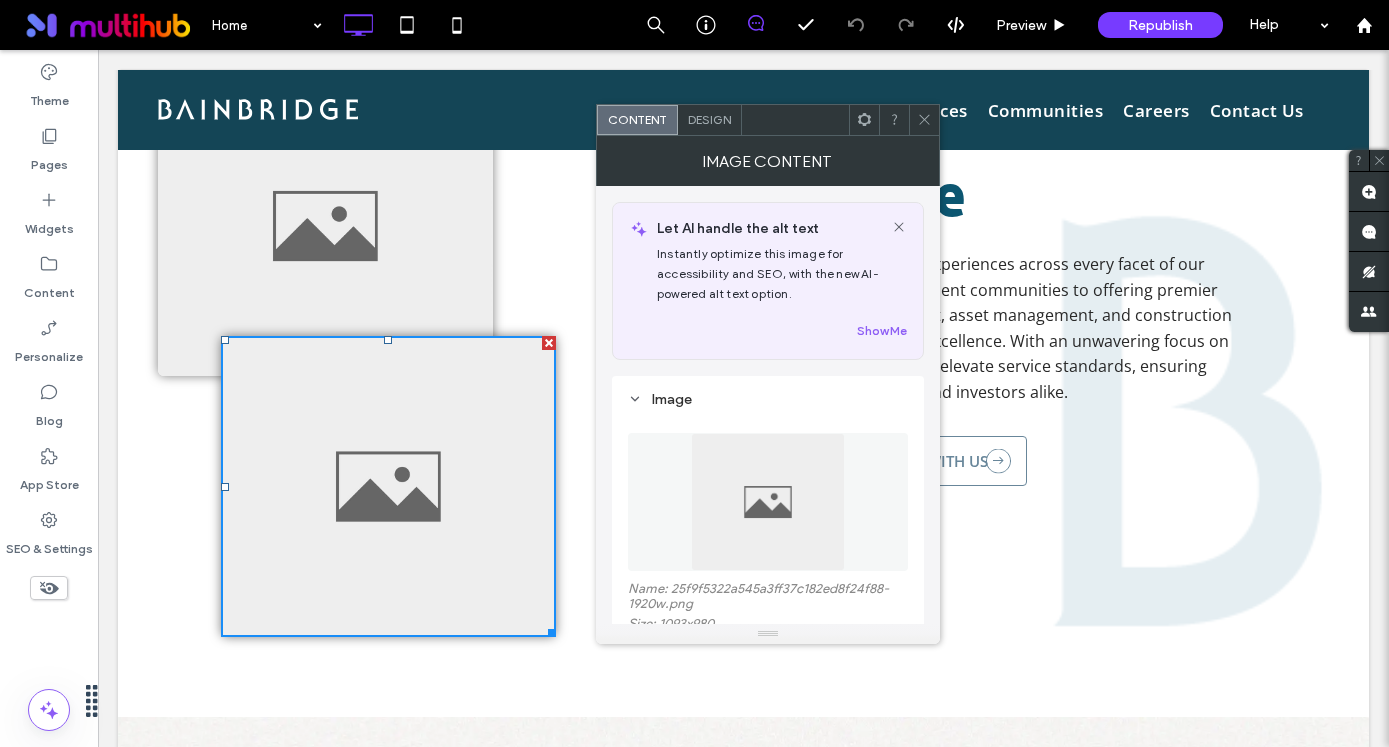 click at bounding box center [768, 502] 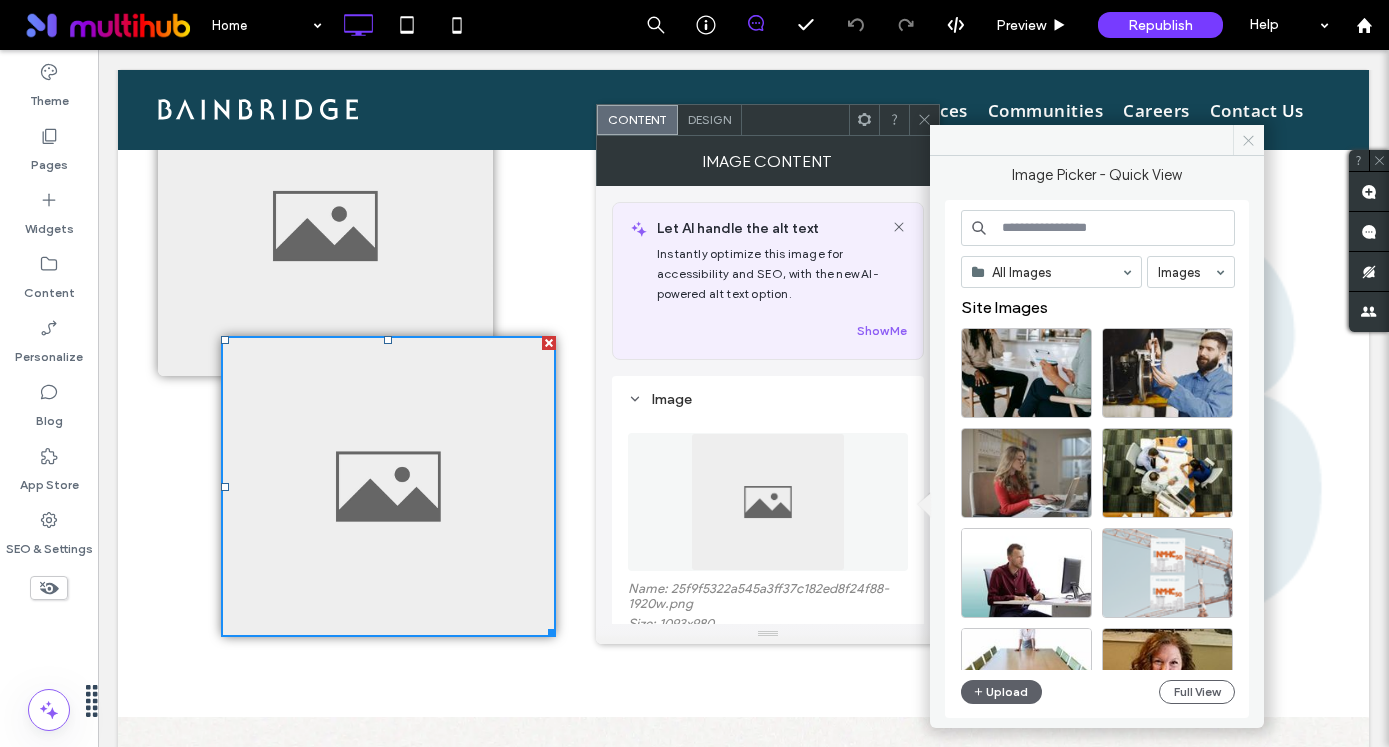 click 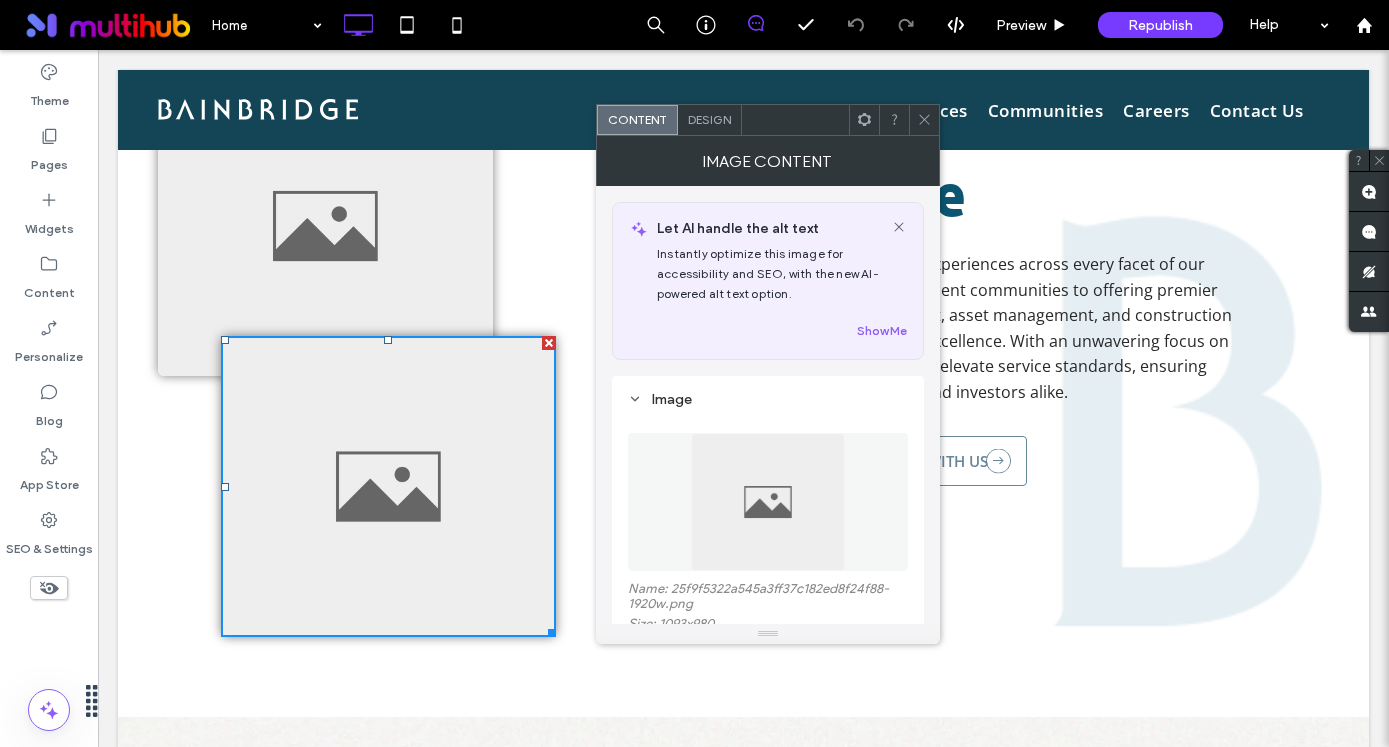 click at bounding box center [768, 502] 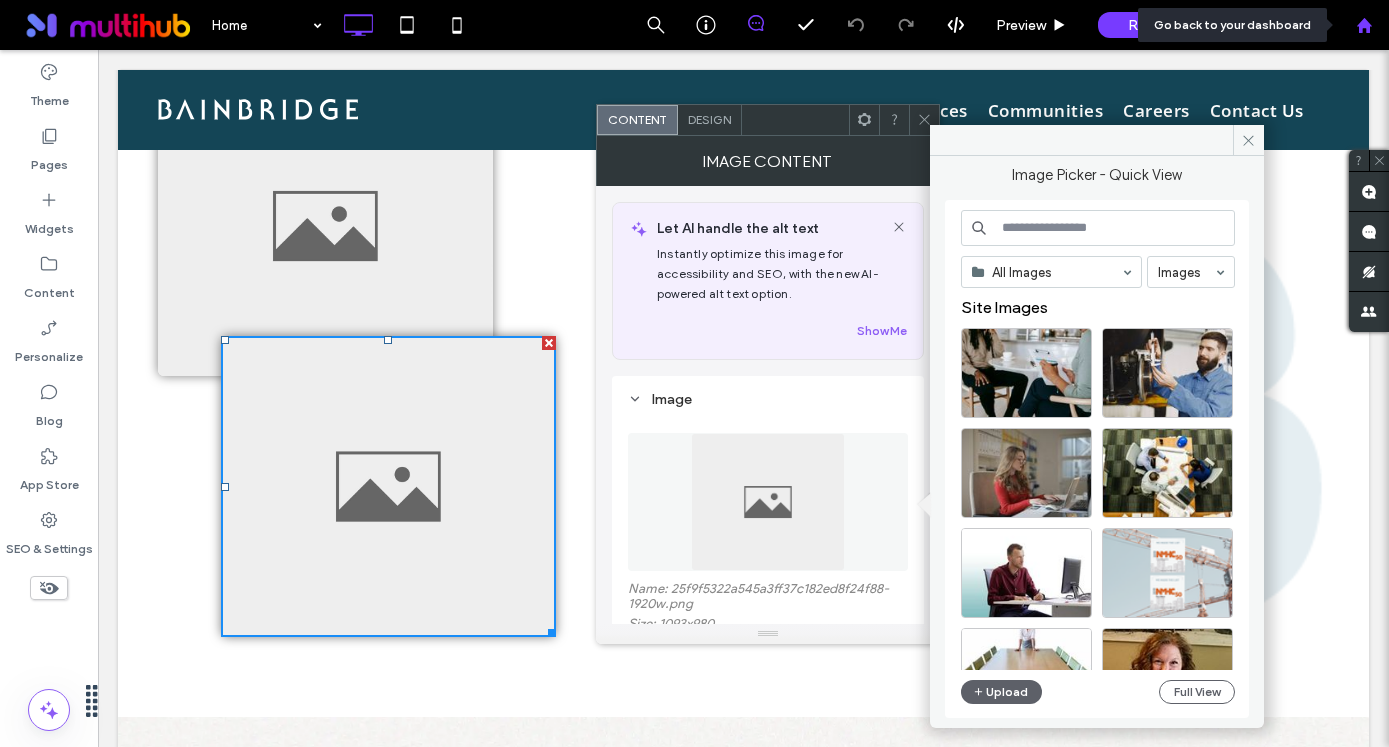 click 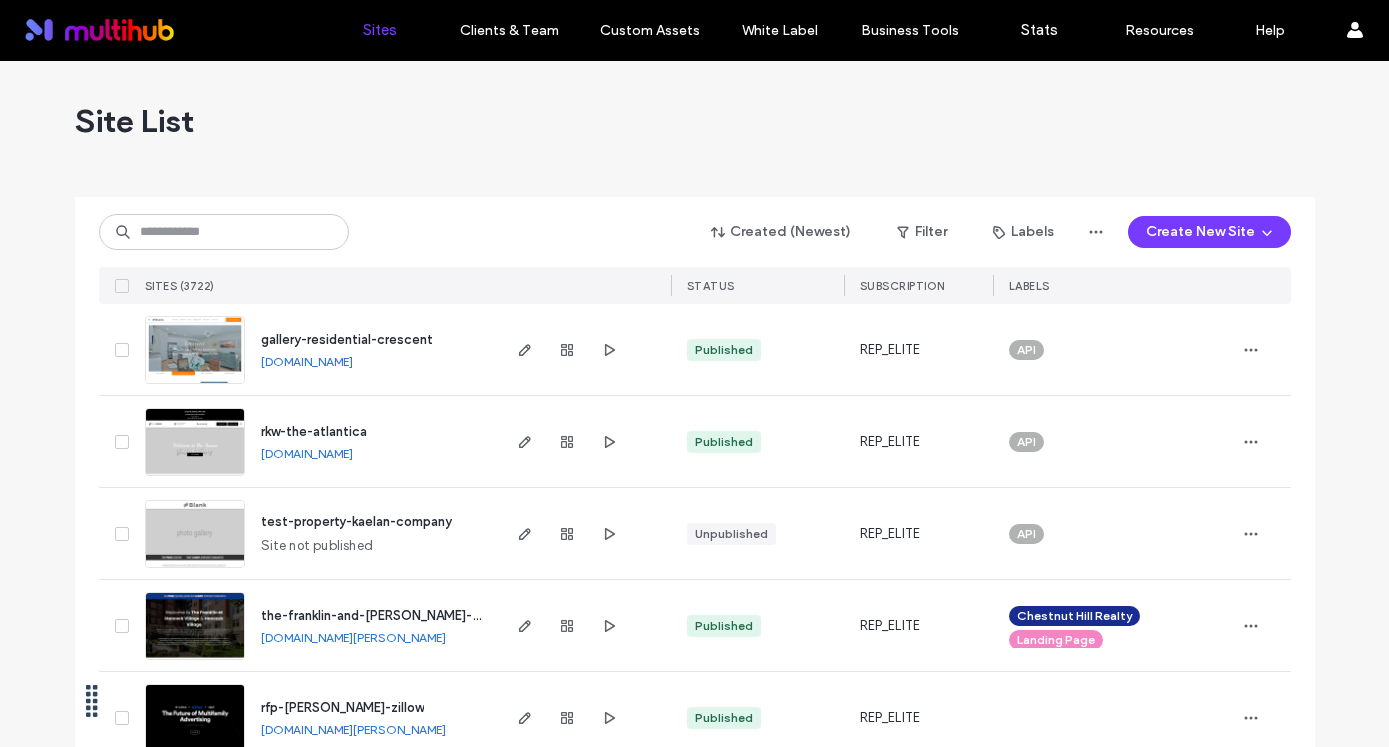 scroll, scrollTop: 0, scrollLeft: 0, axis: both 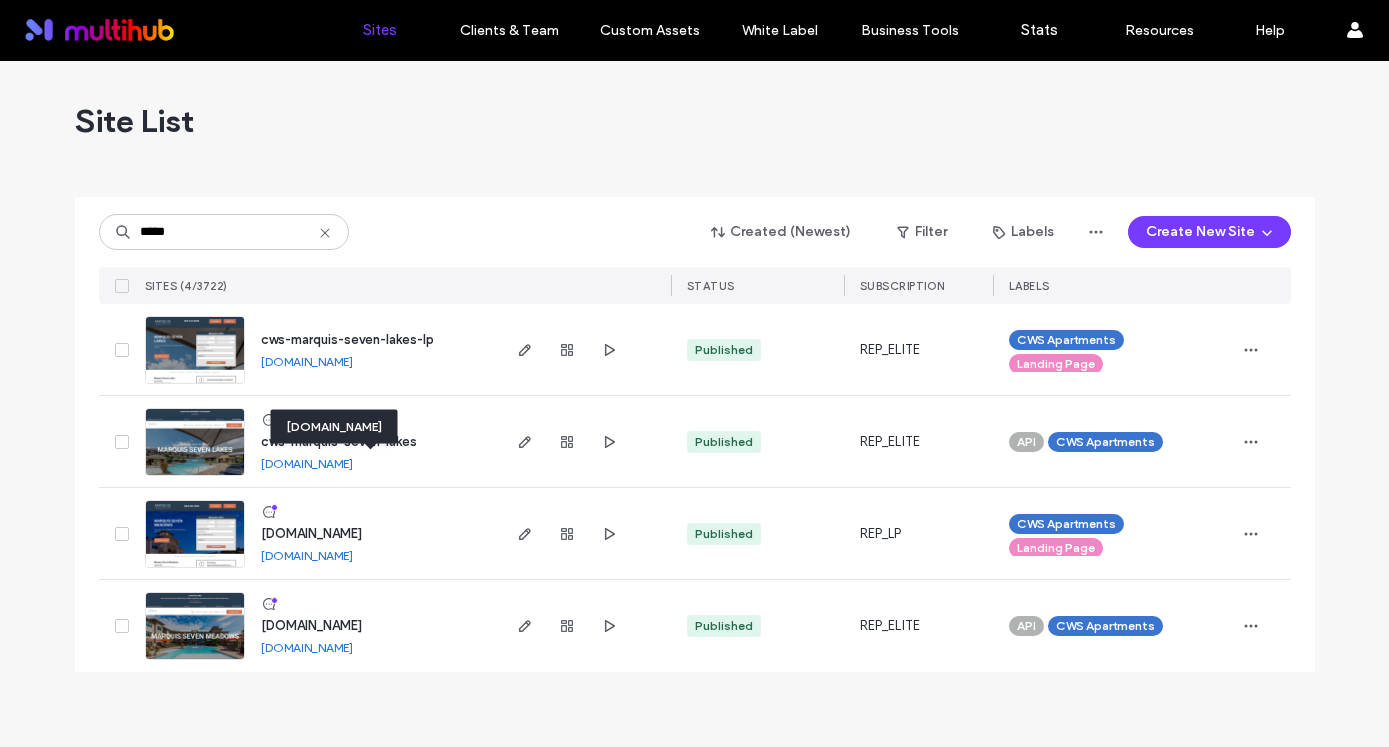 type on "*****" 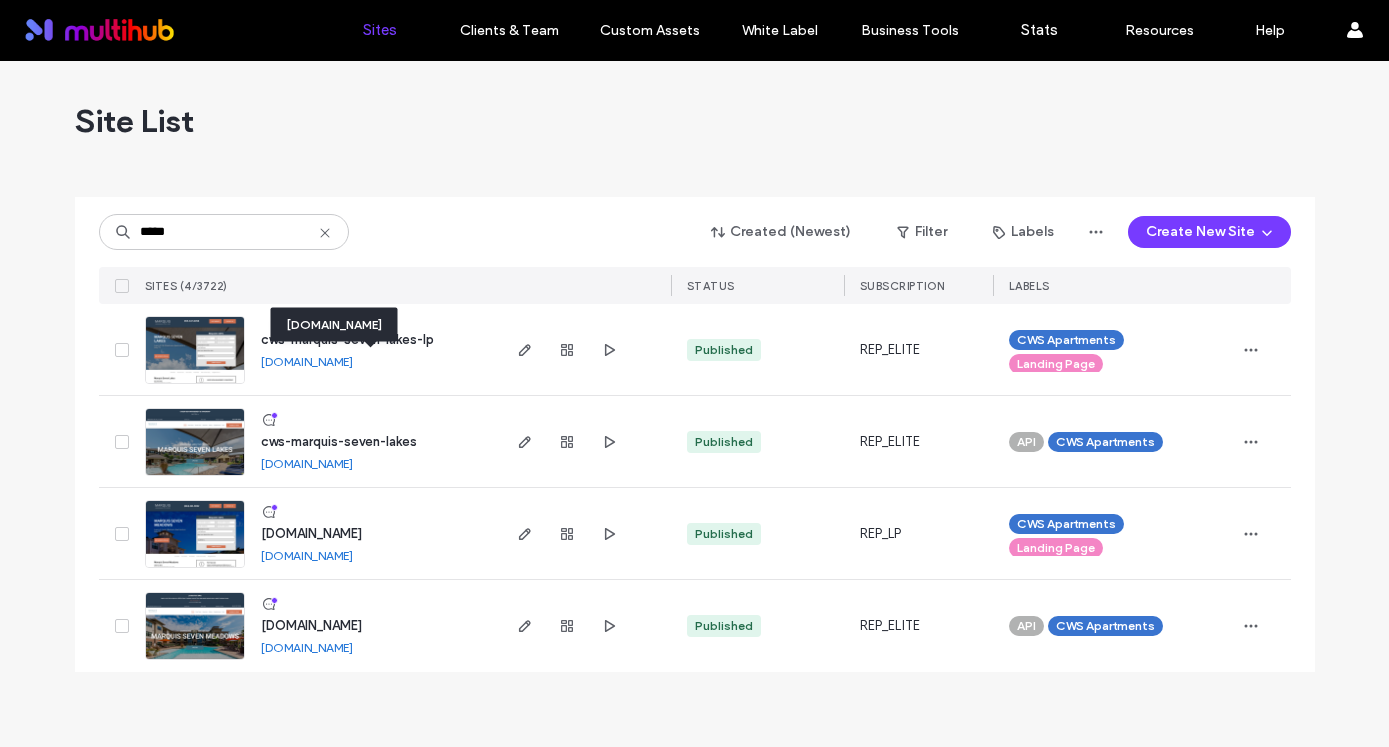 click on "[DOMAIN_NAME]" at bounding box center (307, 361) 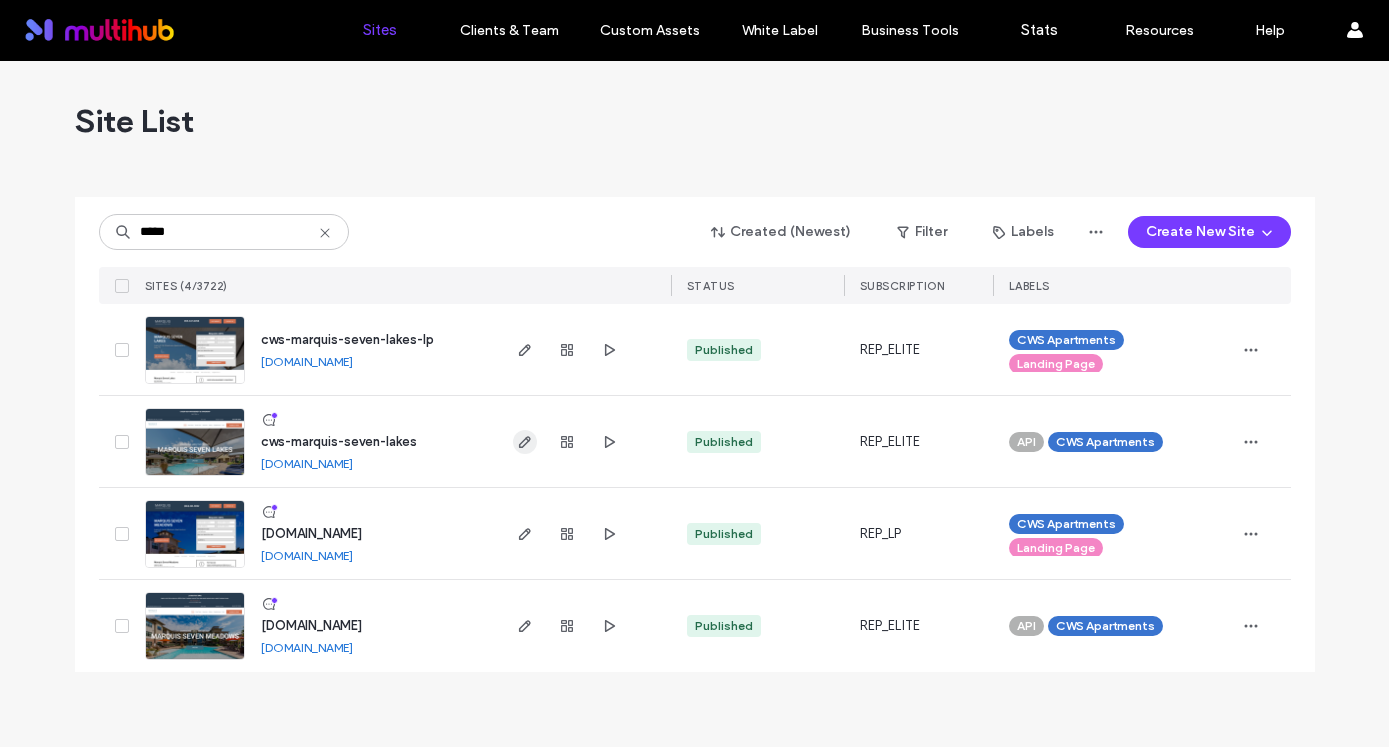 click 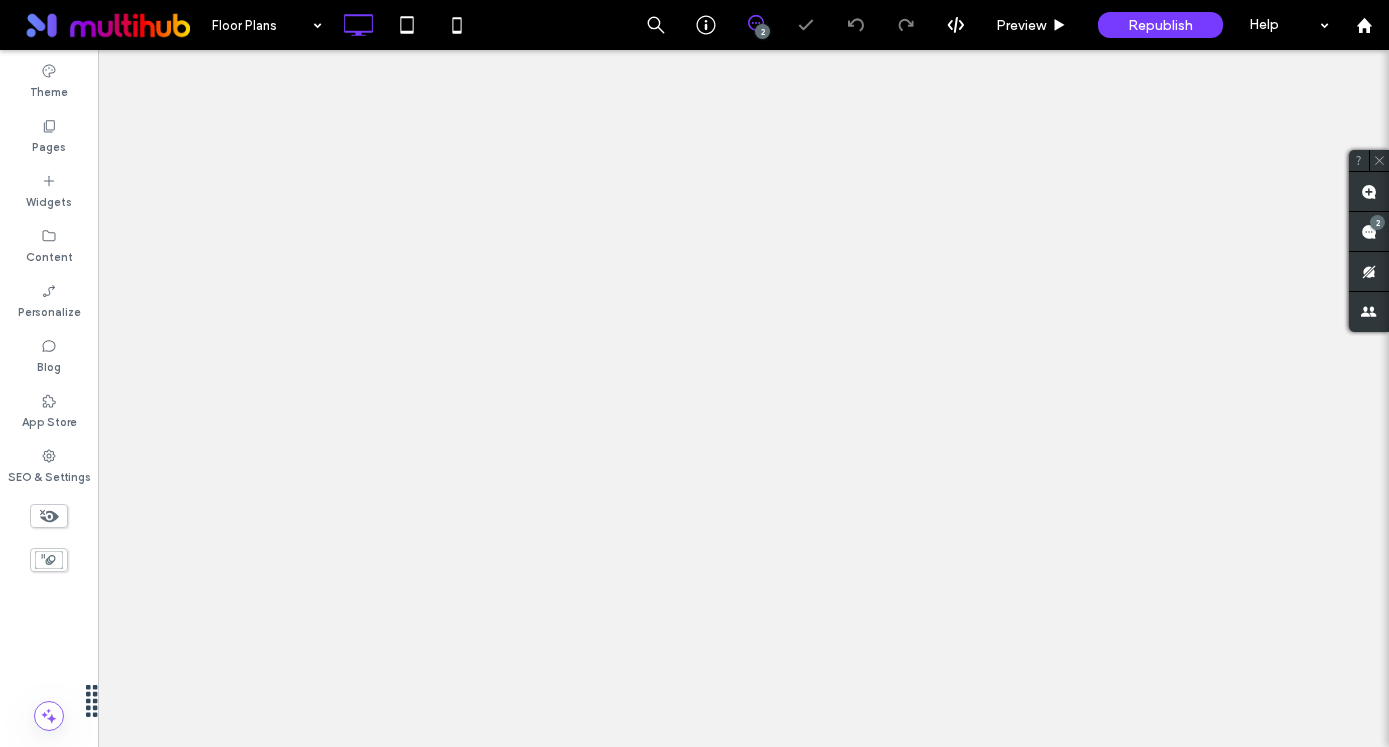 scroll, scrollTop: 0, scrollLeft: 0, axis: both 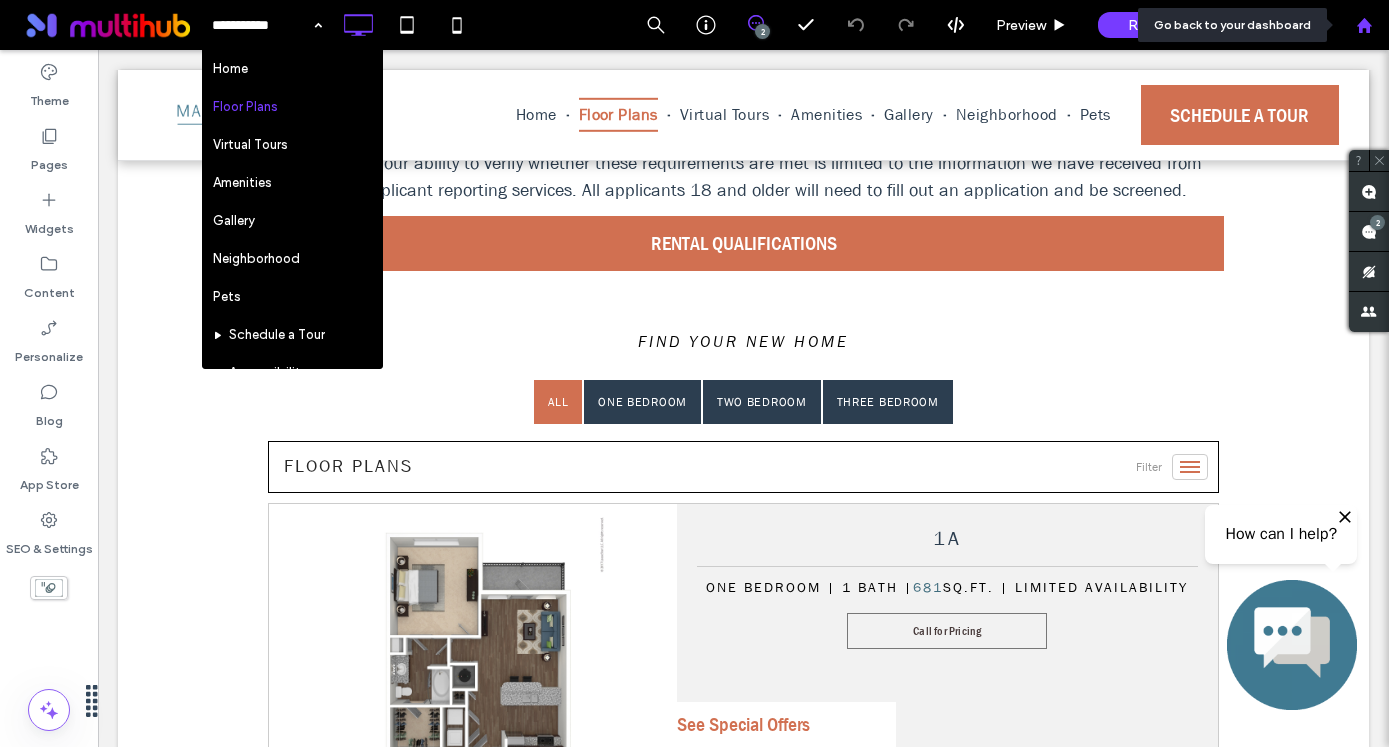 click 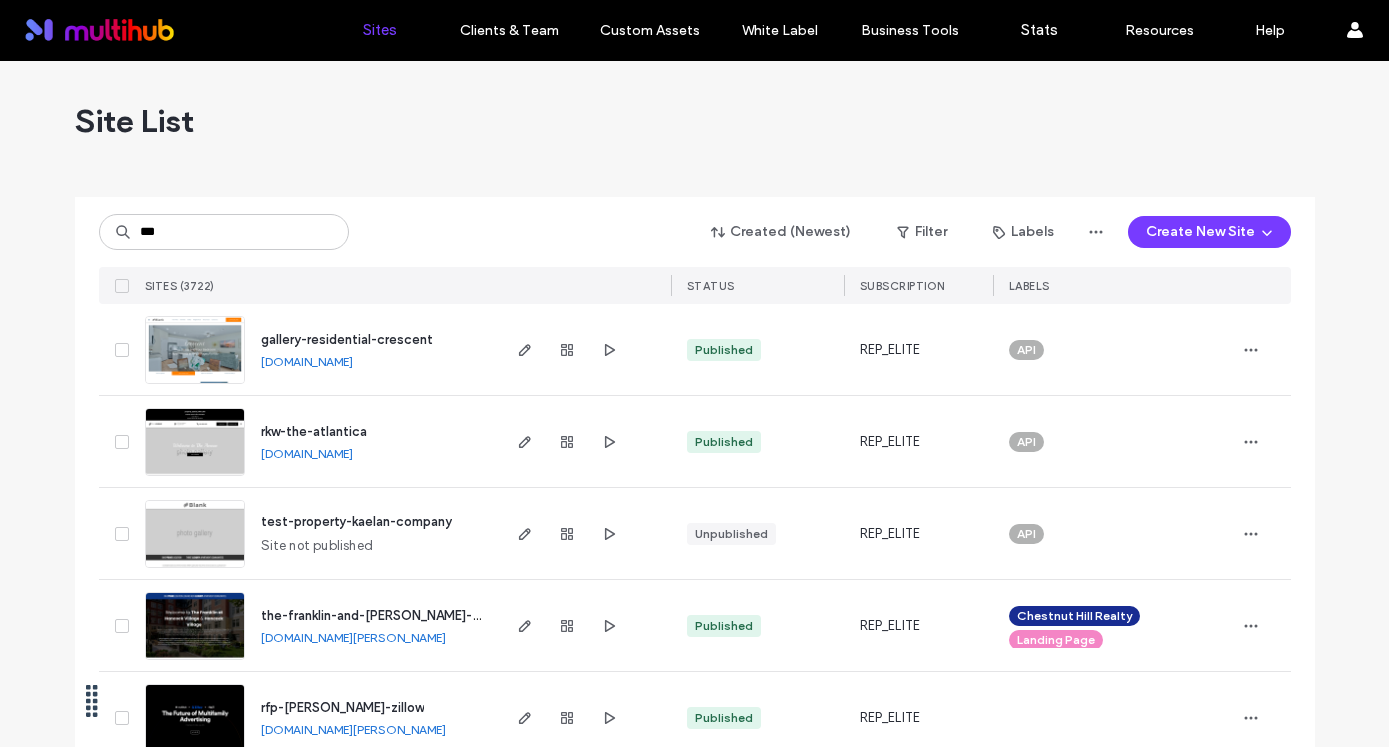 scroll, scrollTop: 0, scrollLeft: 0, axis: both 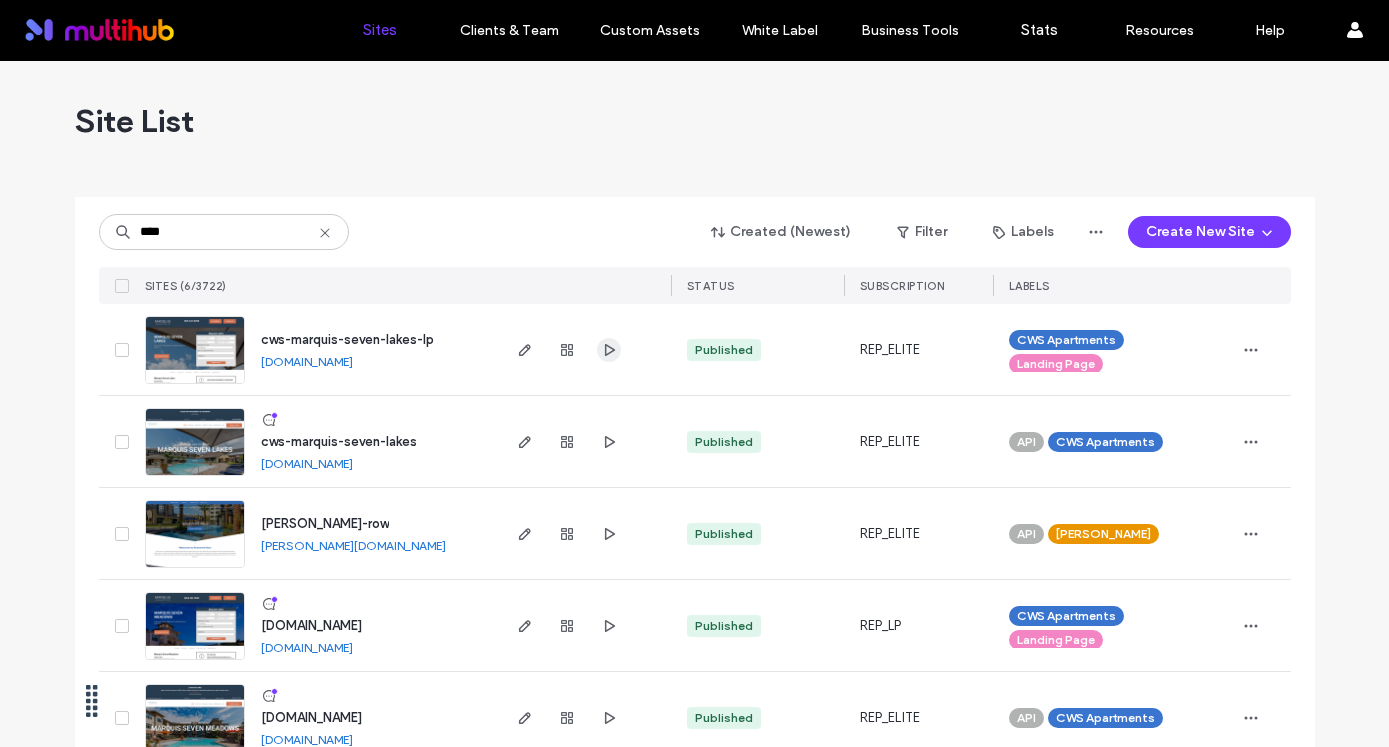 type on "****" 